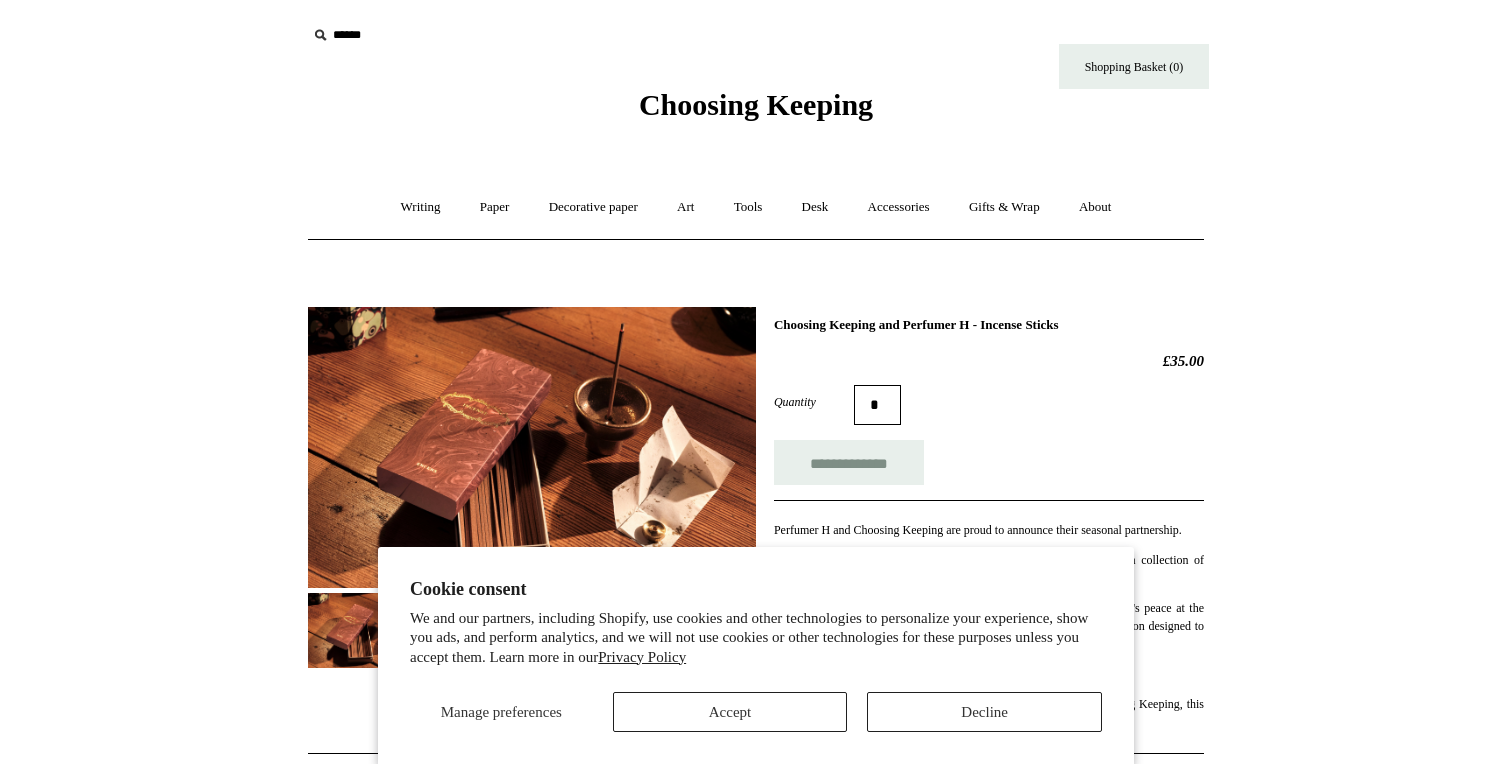 scroll, scrollTop: 0, scrollLeft: 0, axis: both 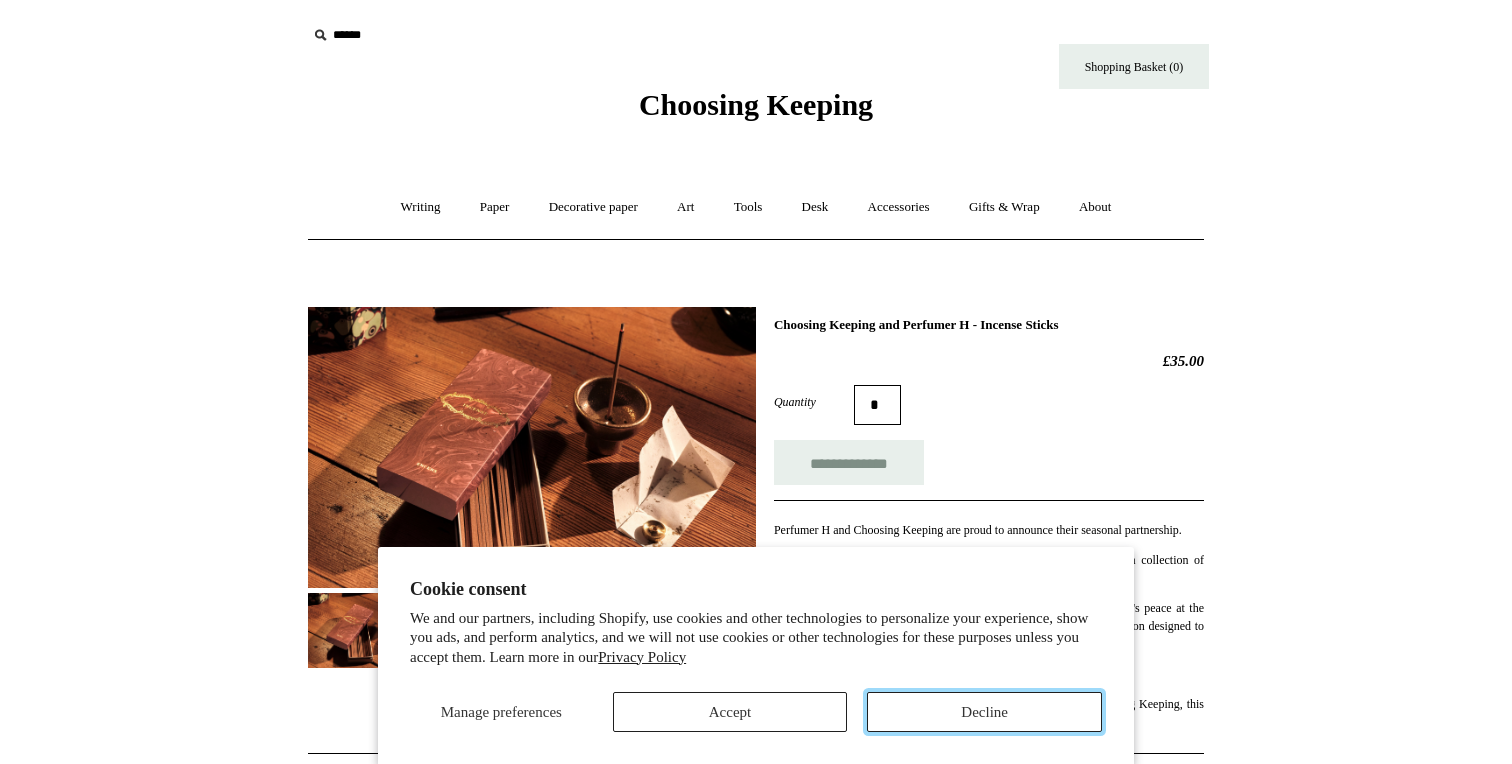 click on "Decline" at bounding box center (984, 712) 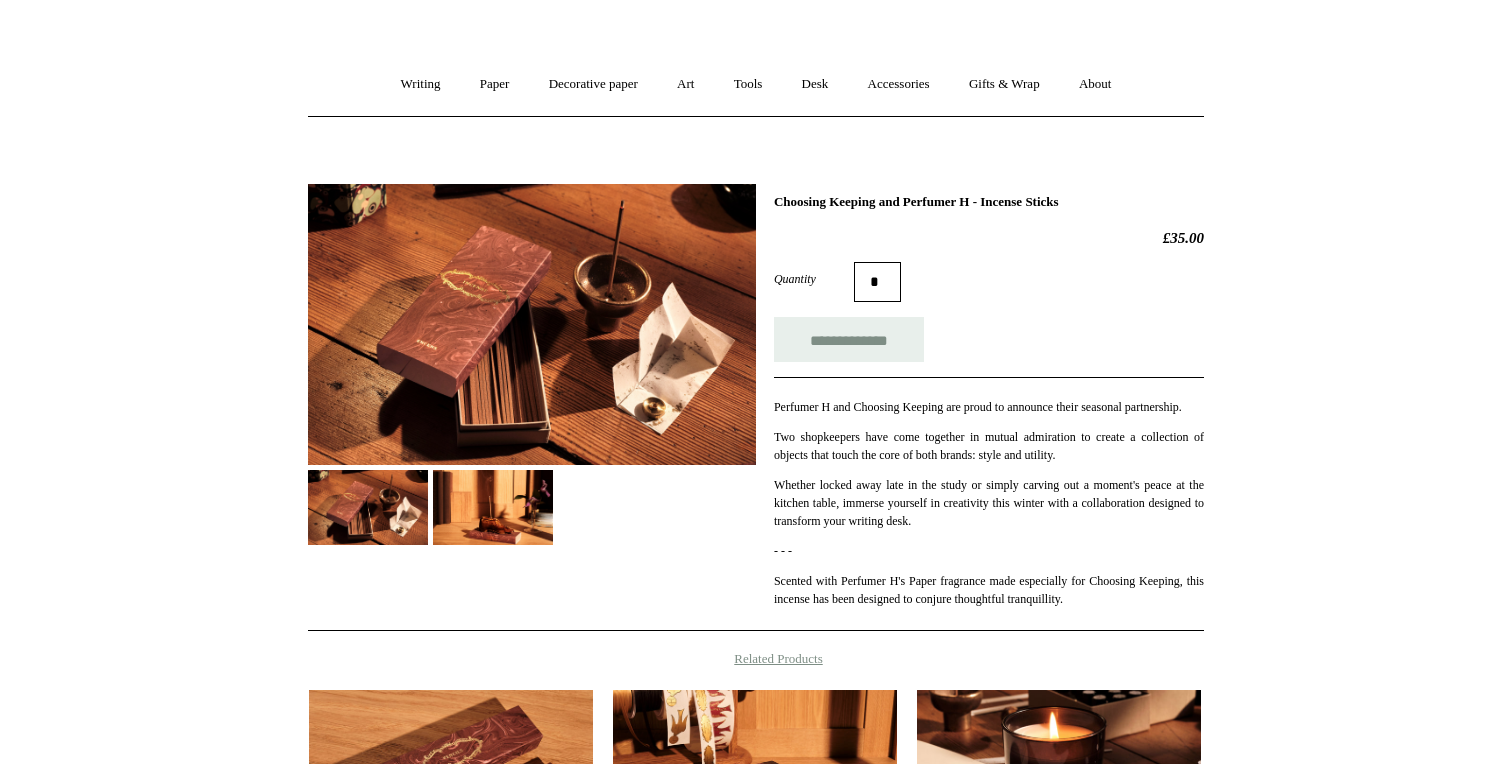 scroll, scrollTop: 124, scrollLeft: 0, axis: vertical 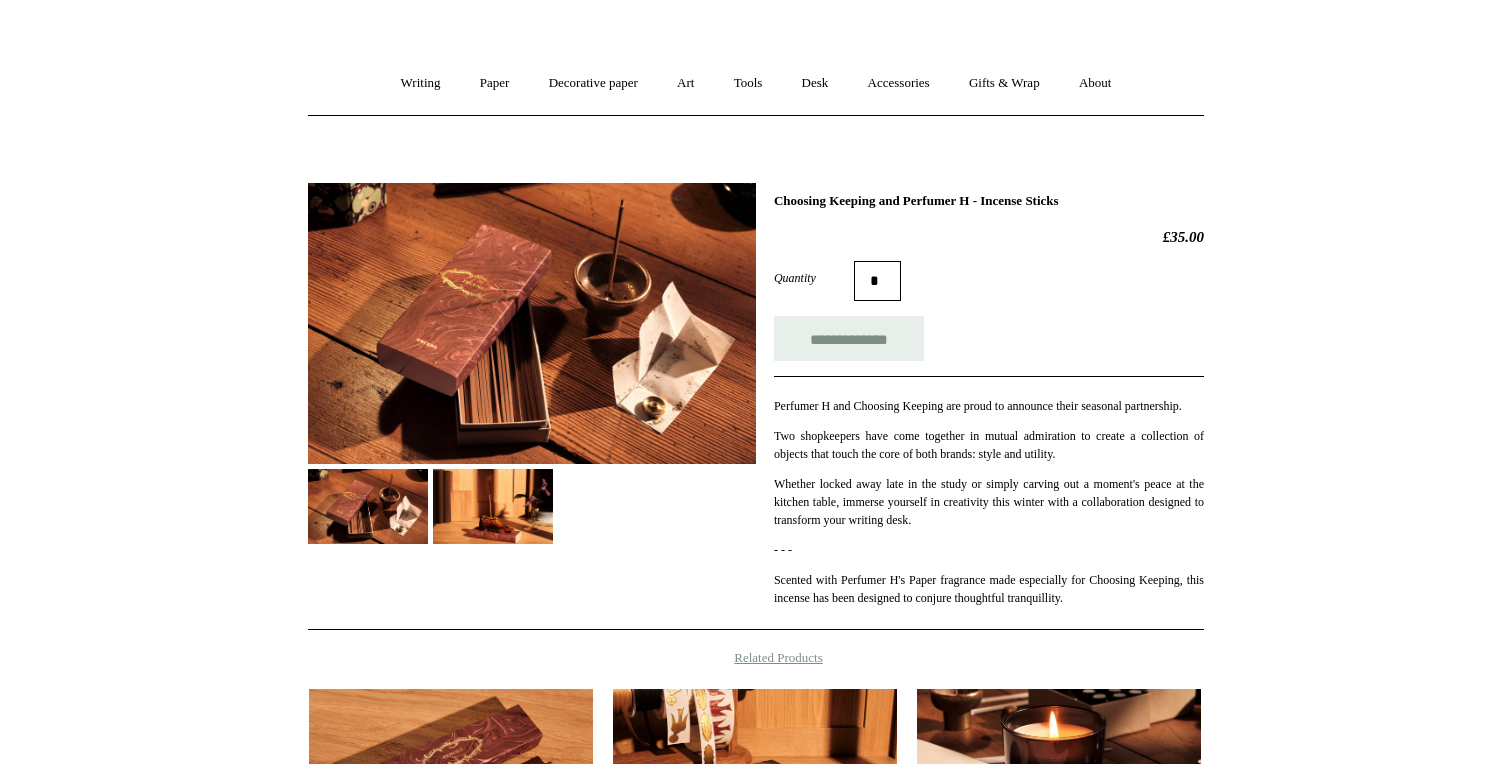 click at bounding box center [532, 323] 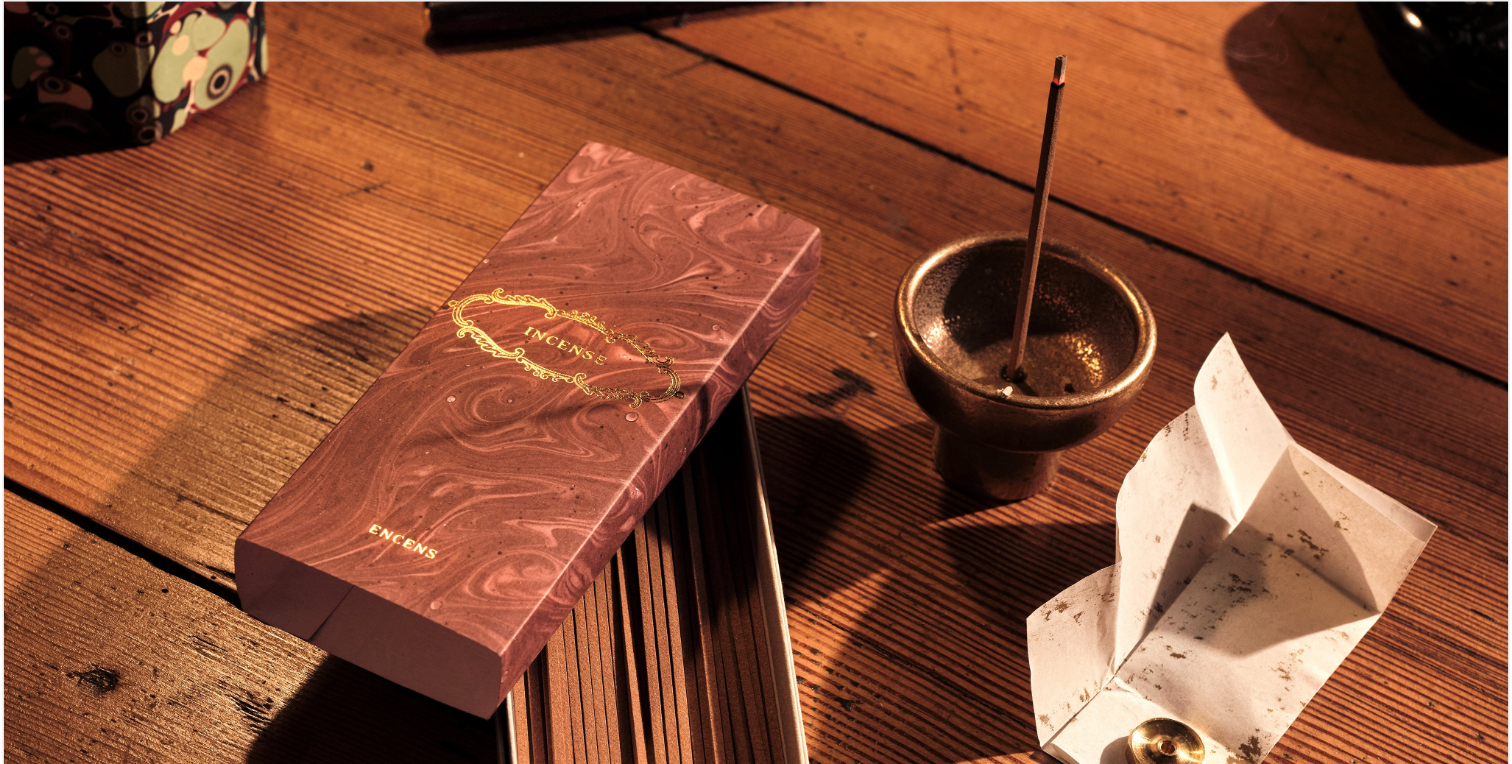 scroll, scrollTop: 48, scrollLeft: 0, axis: vertical 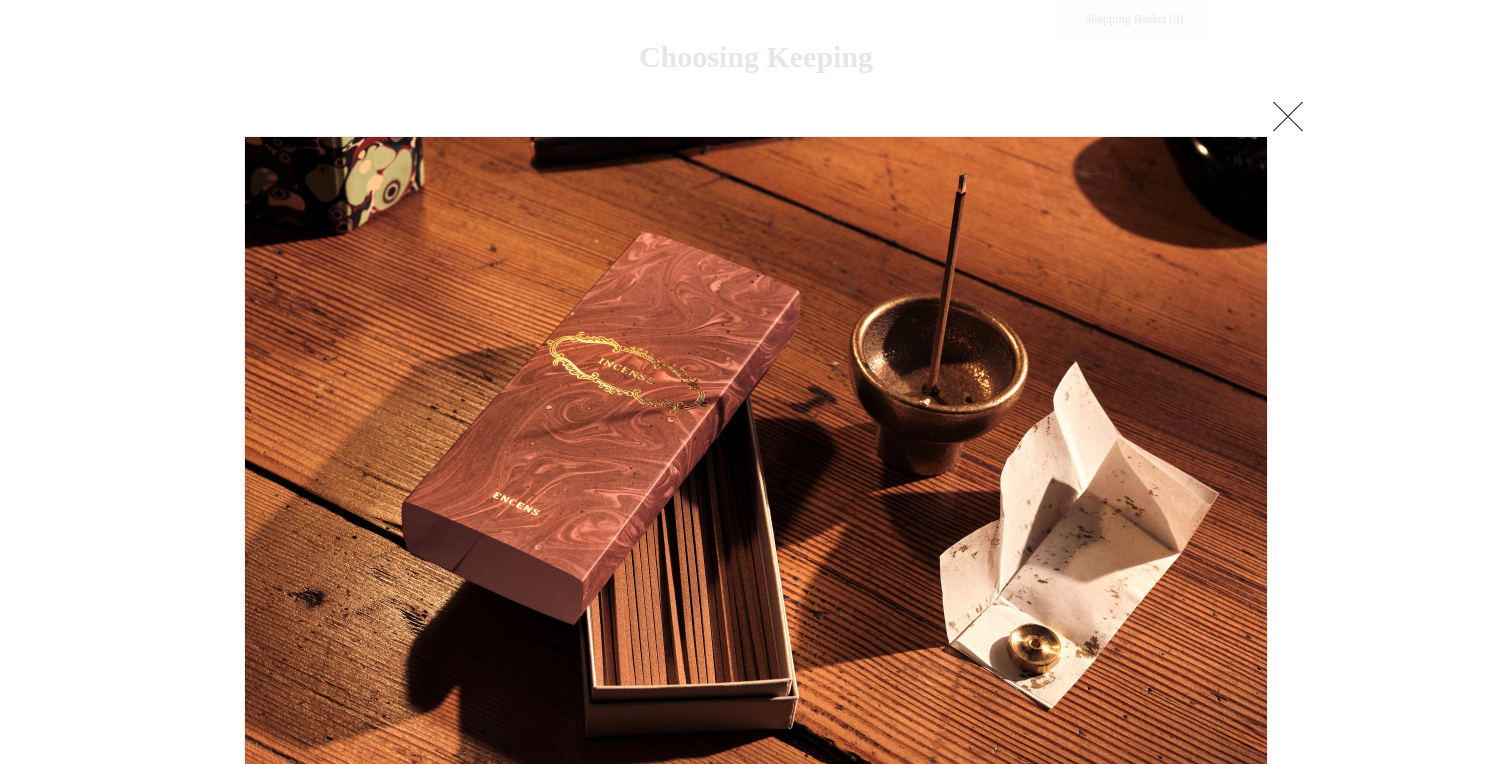 click at bounding box center [1288, 116] 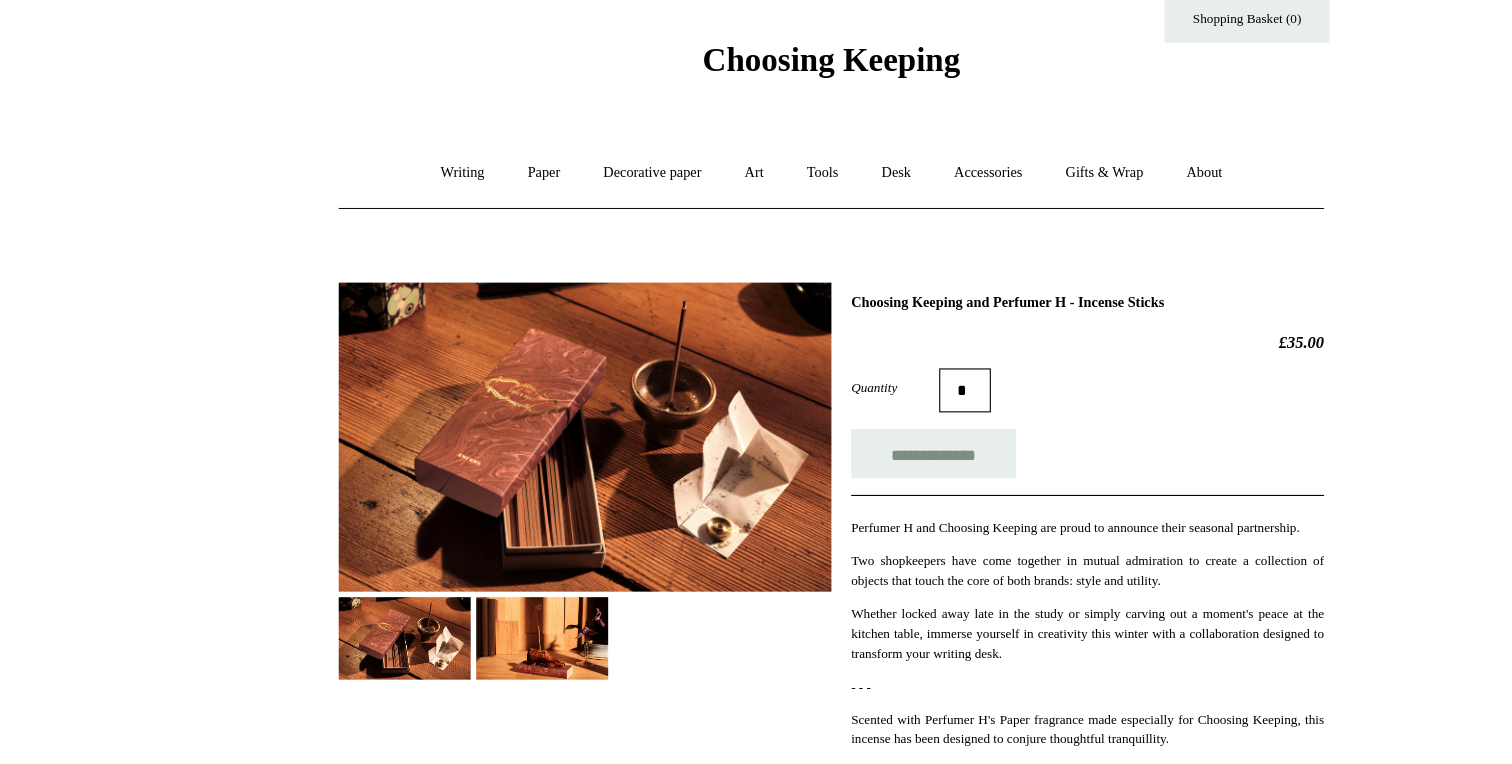scroll, scrollTop: 1, scrollLeft: 0, axis: vertical 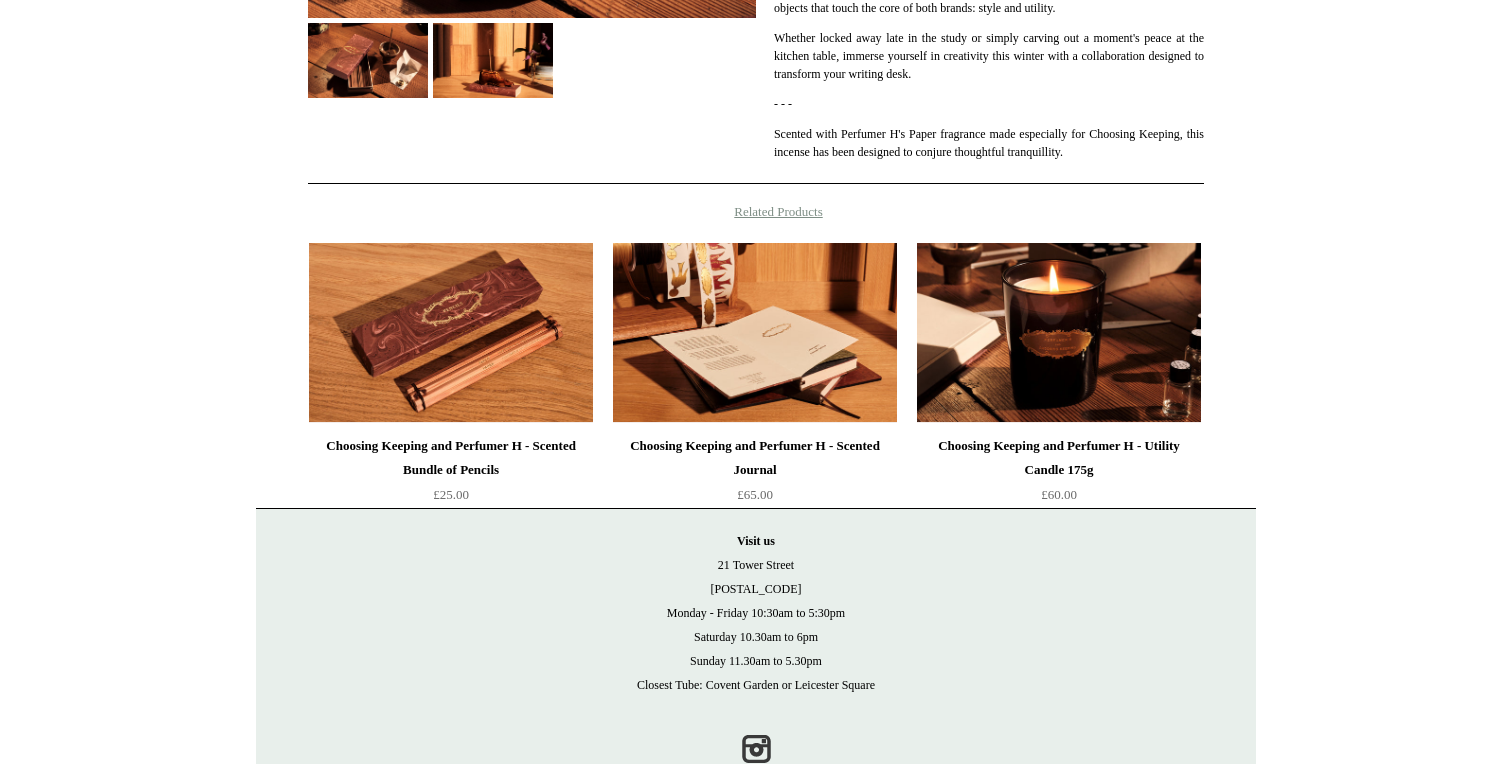 click at bounding box center (755, 333) 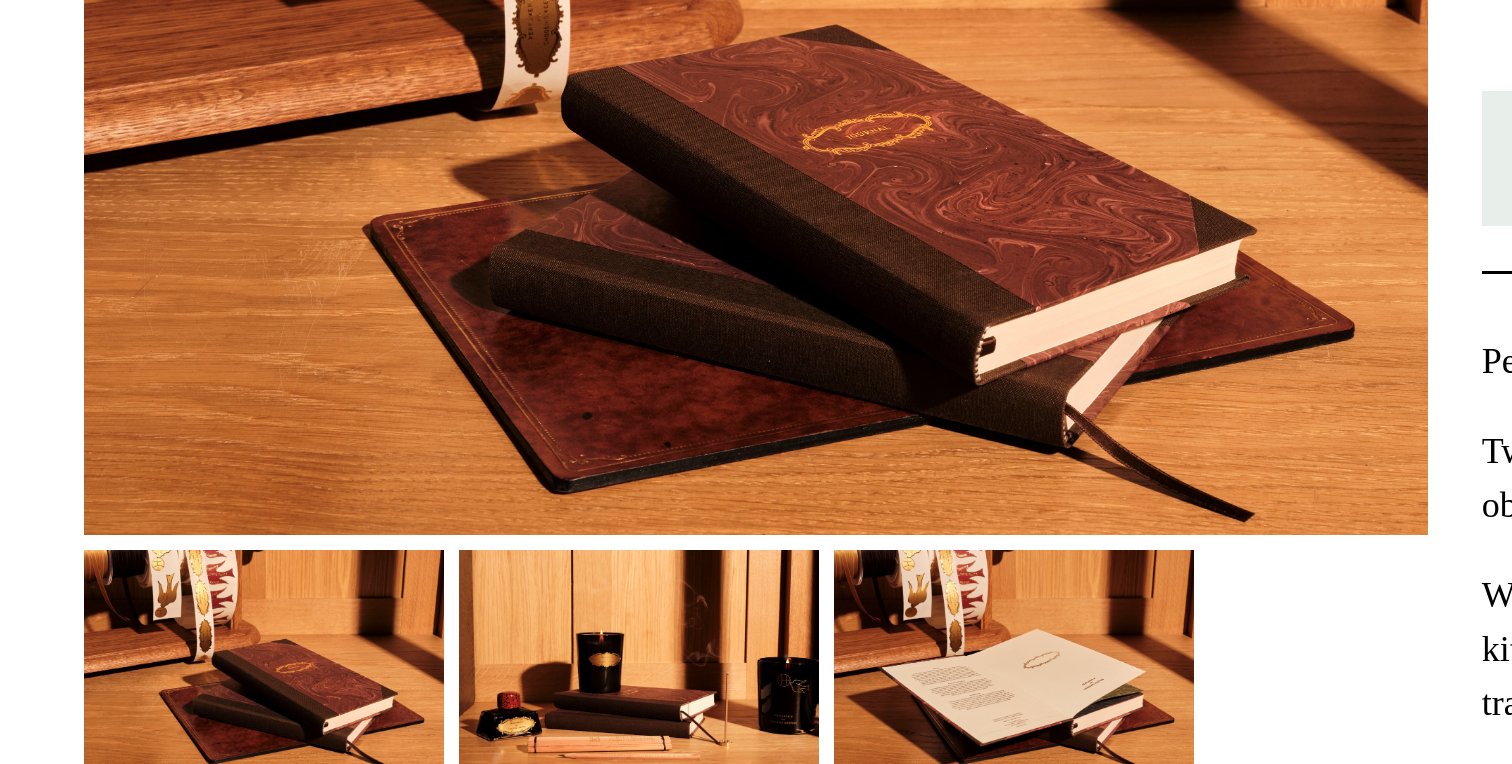 scroll, scrollTop: 105, scrollLeft: 0, axis: vertical 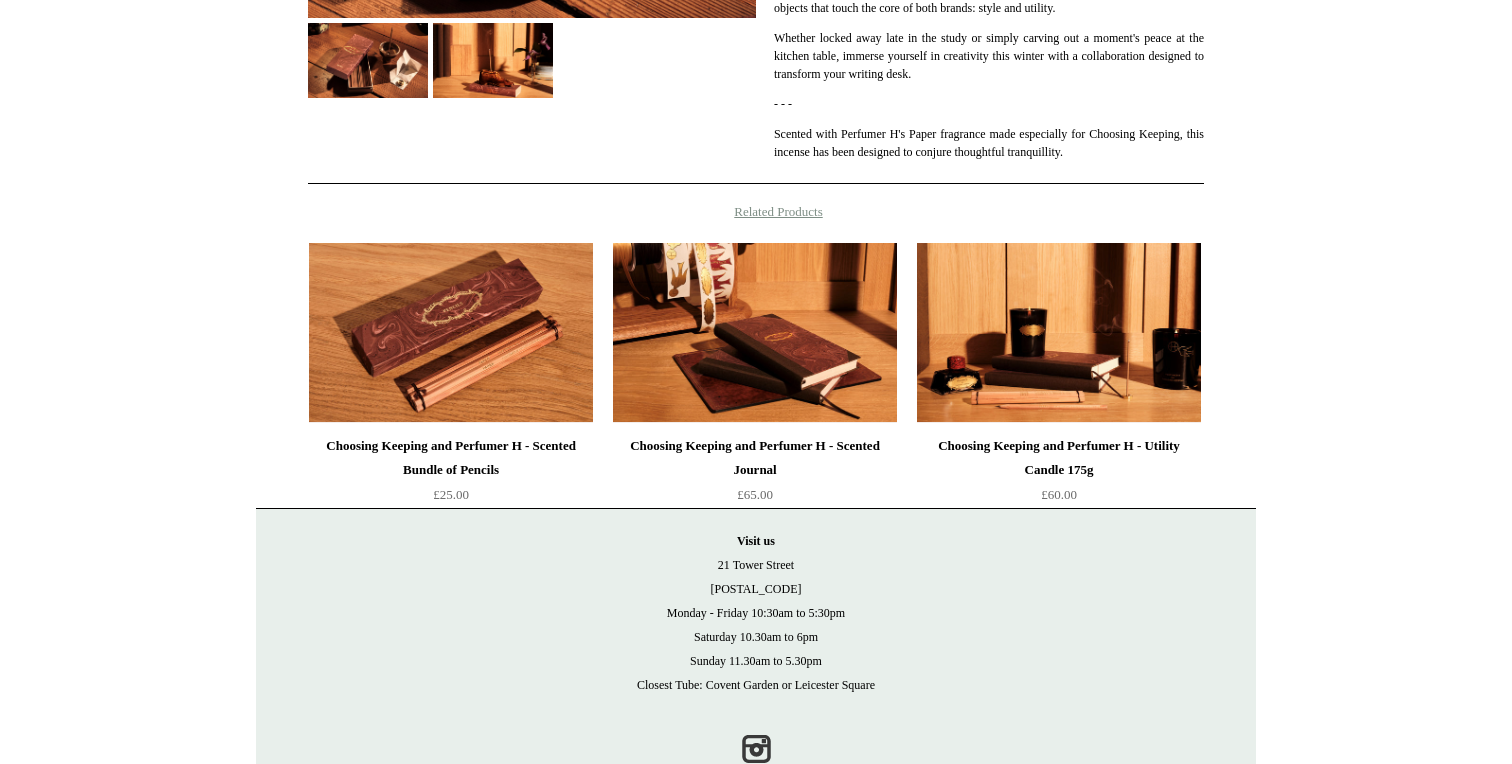 click at bounding box center (1059, 333) 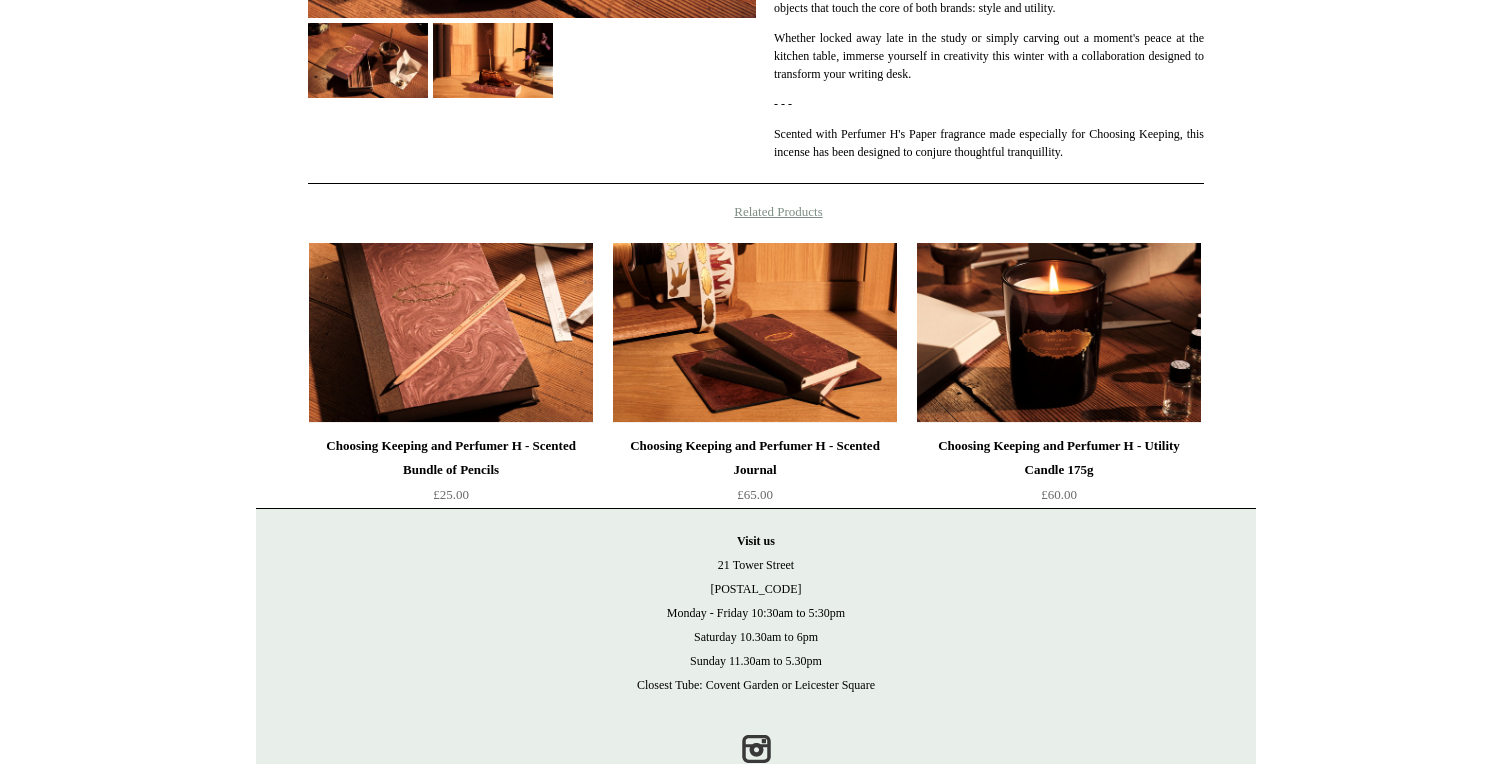 click at bounding box center [451, 333] 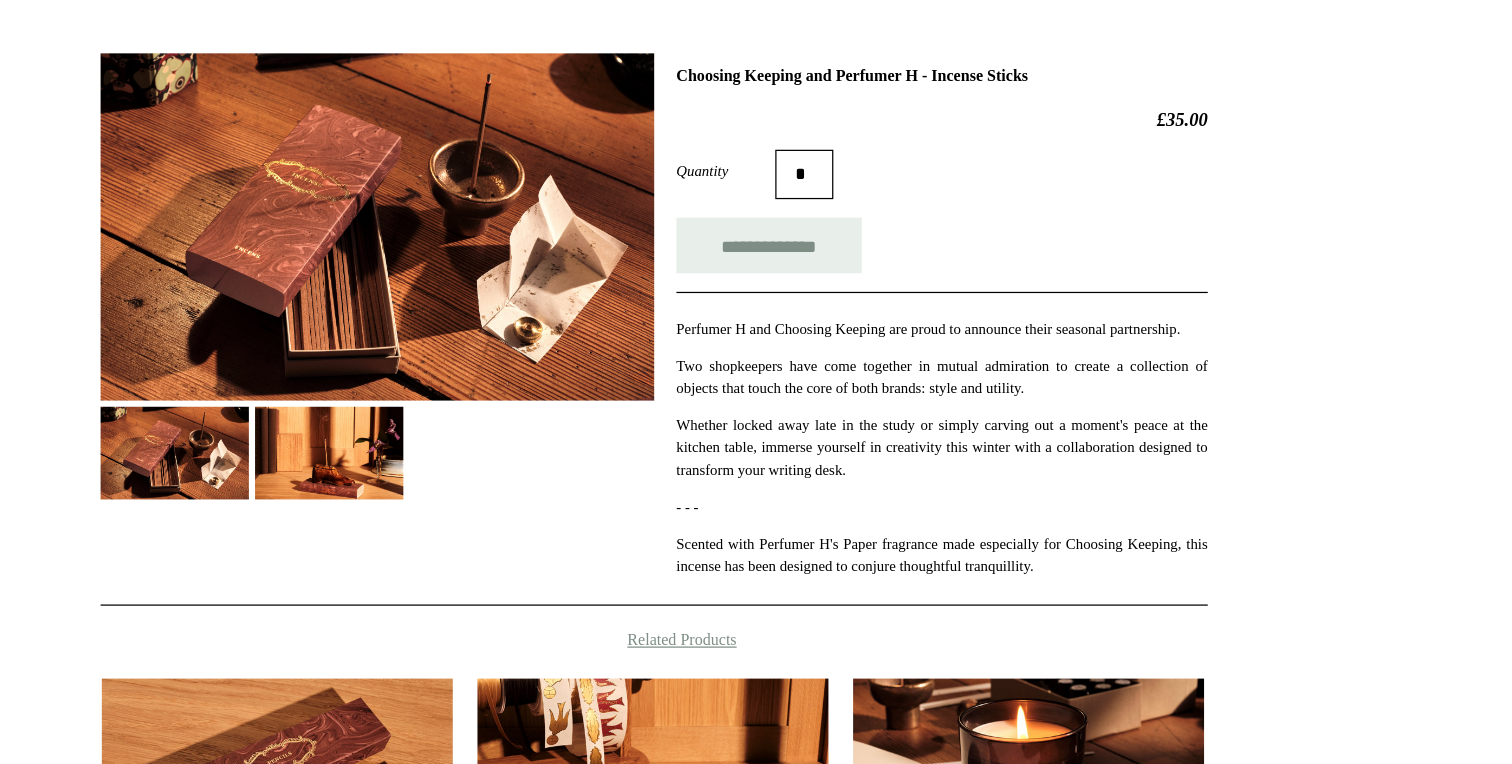 scroll, scrollTop: 161, scrollLeft: 0, axis: vertical 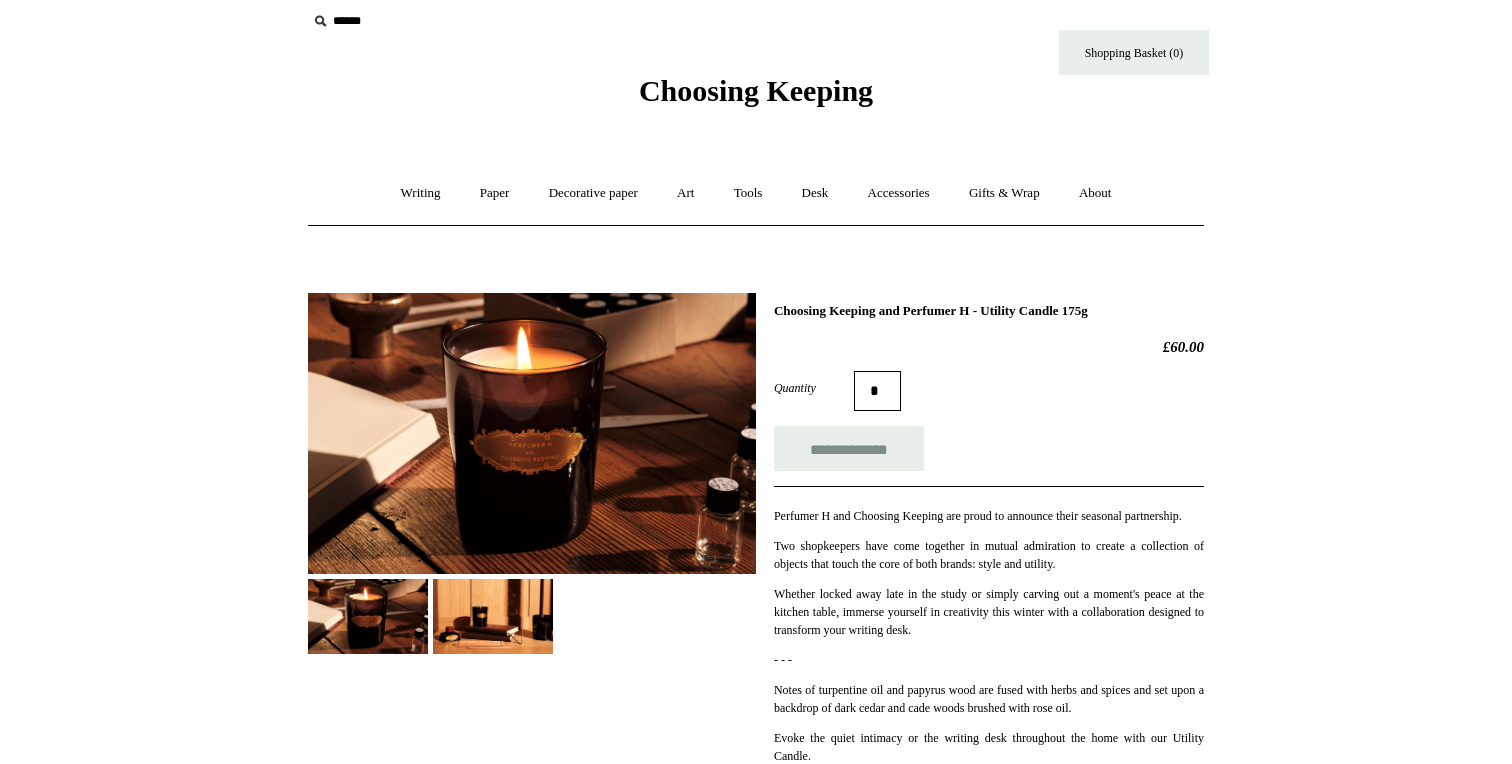 click at bounding box center [493, 616] 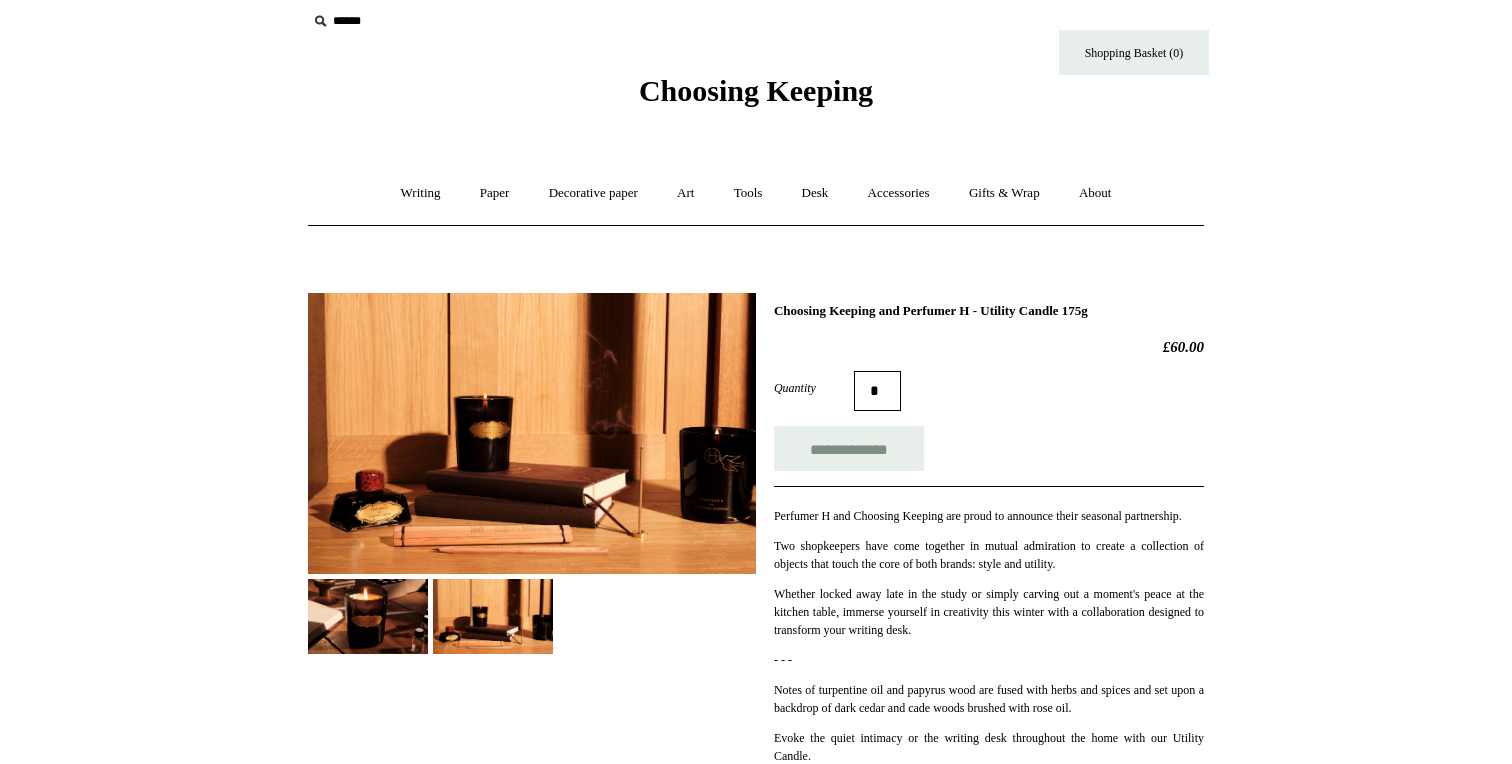 click at bounding box center (368, 616) 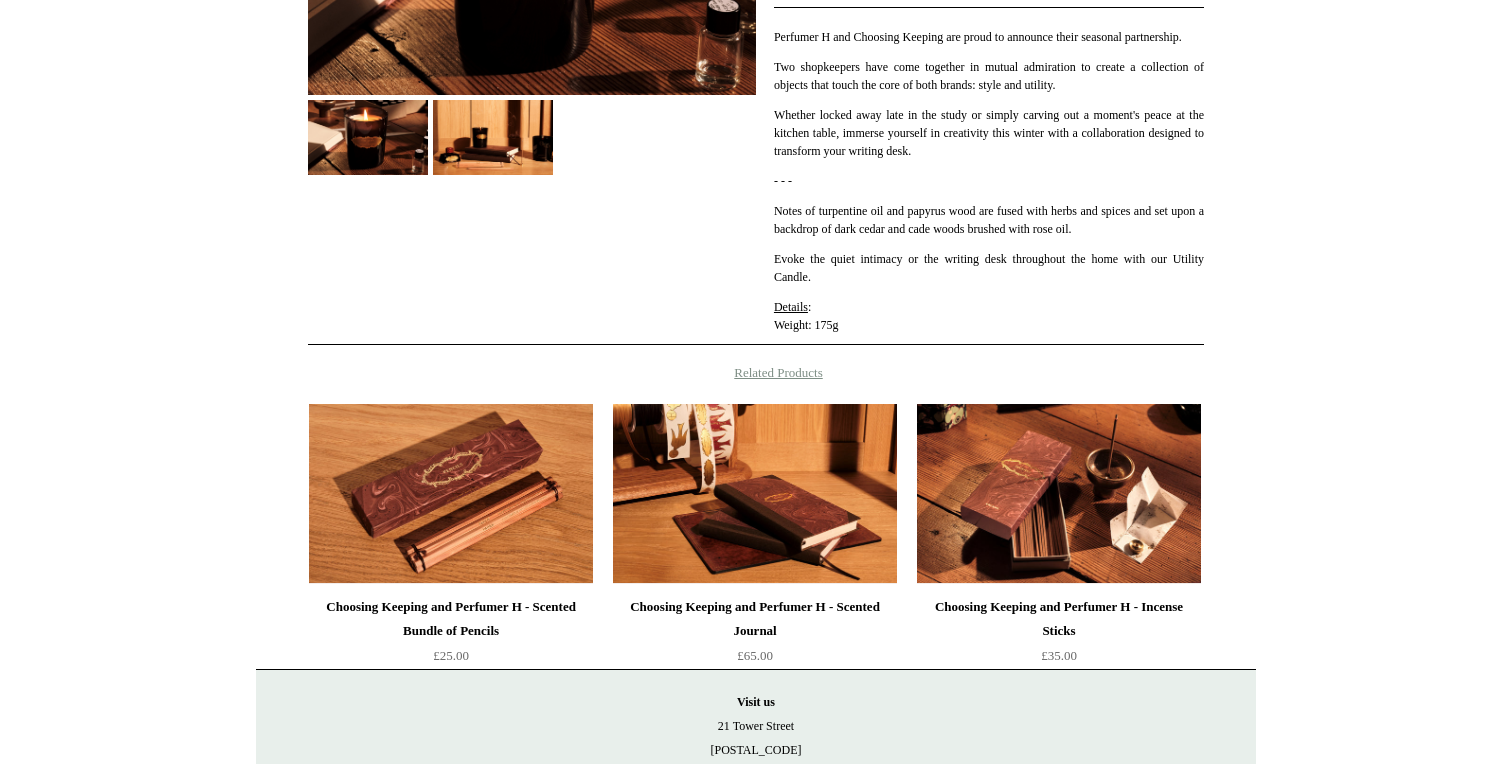 scroll, scrollTop: 654, scrollLeft: 0, axis: vertical 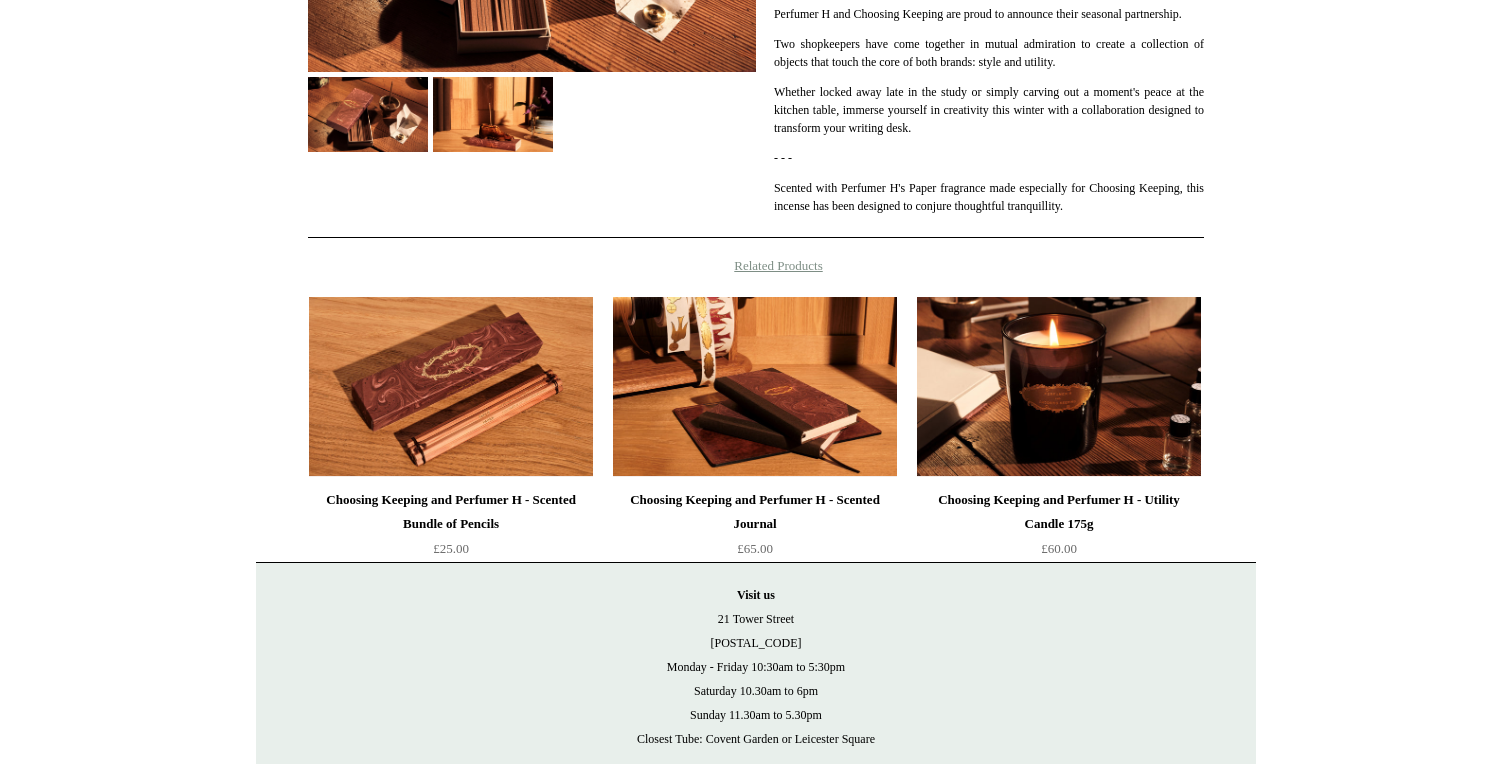 click on "Cookie consent We and our partners, including Shopify, use cookies and other technologies to personalize your experience, show you ads, and perform analytics, and we will not use cookies or other technologies for these purposes unless you accept them. Learn more in our   Privacy Policy Manage preferences Accept Decline
Menu
Choosing Keeping
*
Shipping Information
* ⤺" at bounding box center (756, 179) 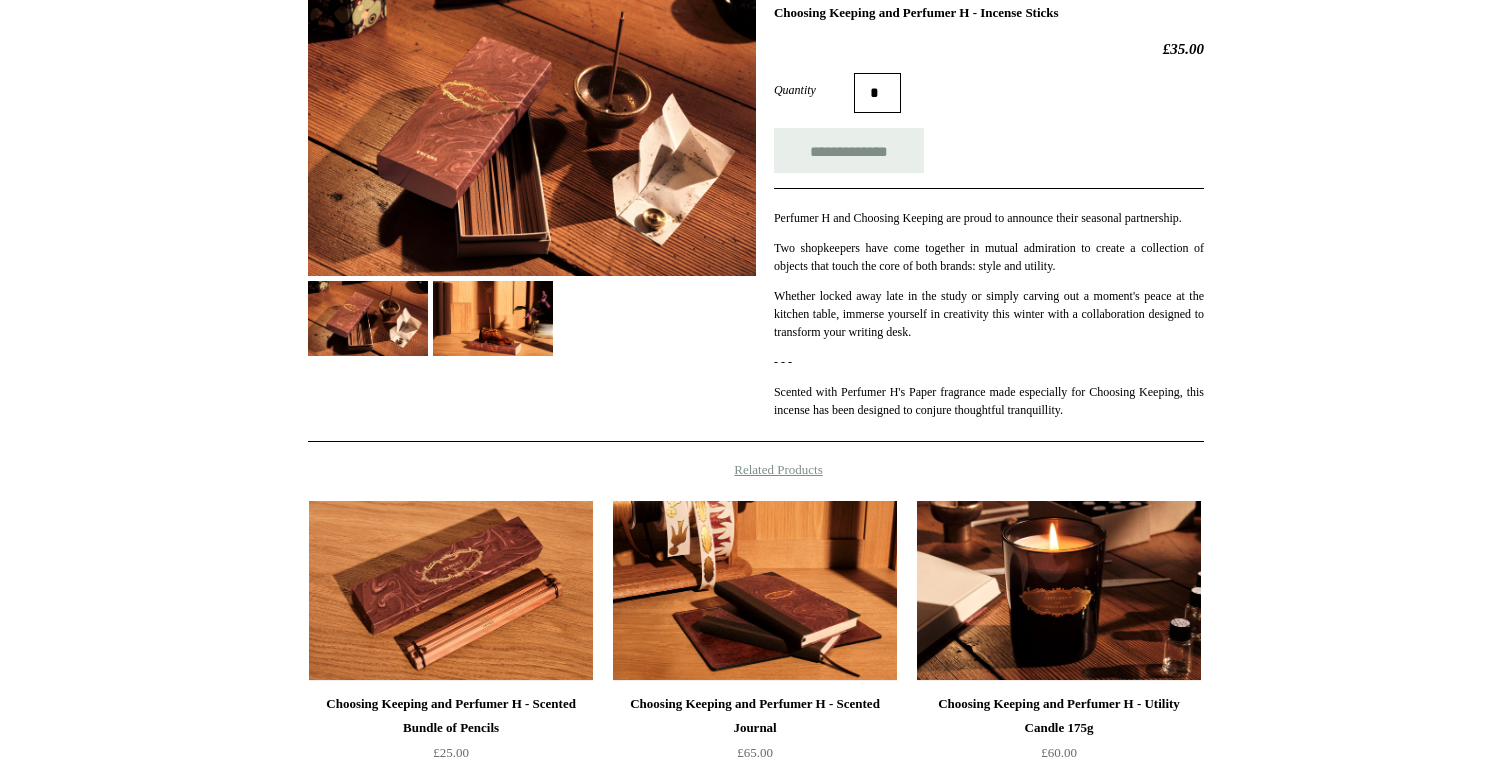 scroll, scrollTop: 246, scrollLeft: 0, axis: vertical 